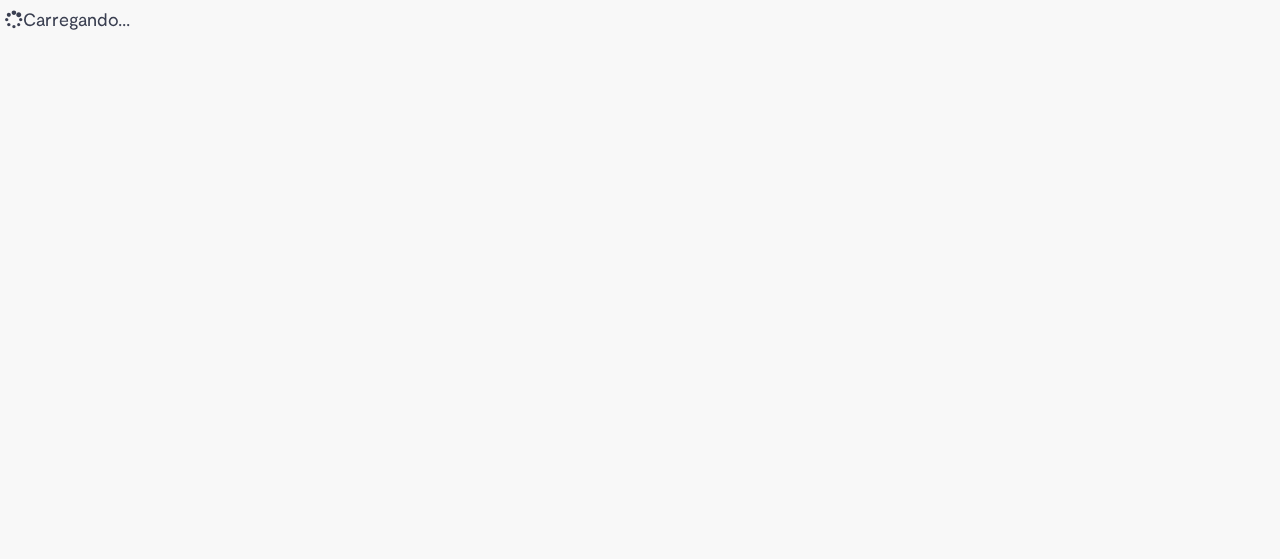scroll, scrollTop: 0, scrollLeft: 0, axis: both 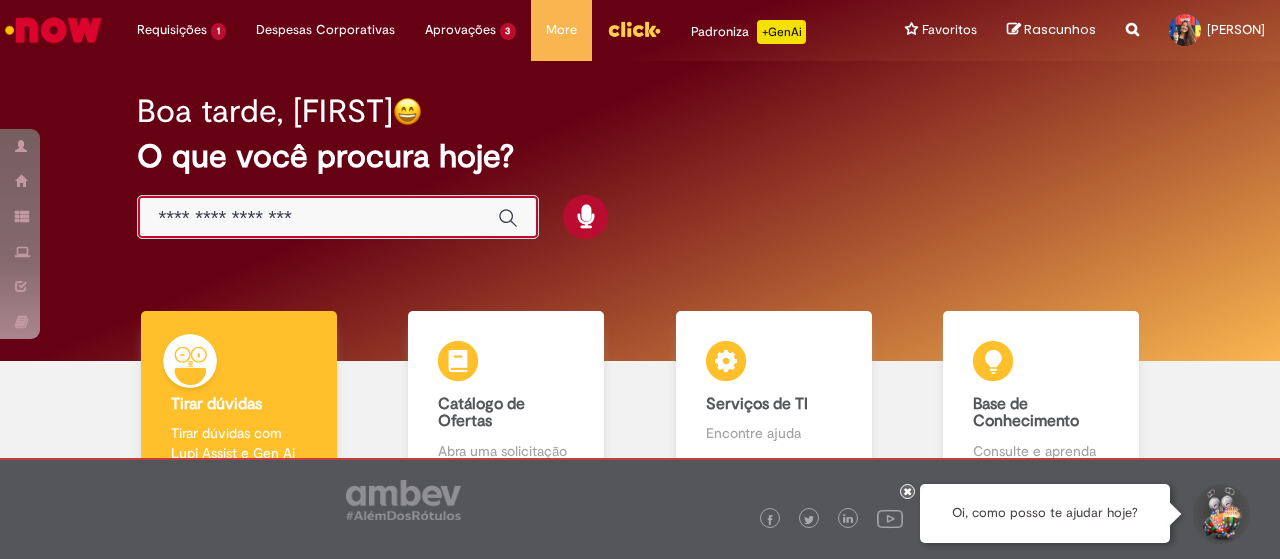 click at bounding box center [318, 218] 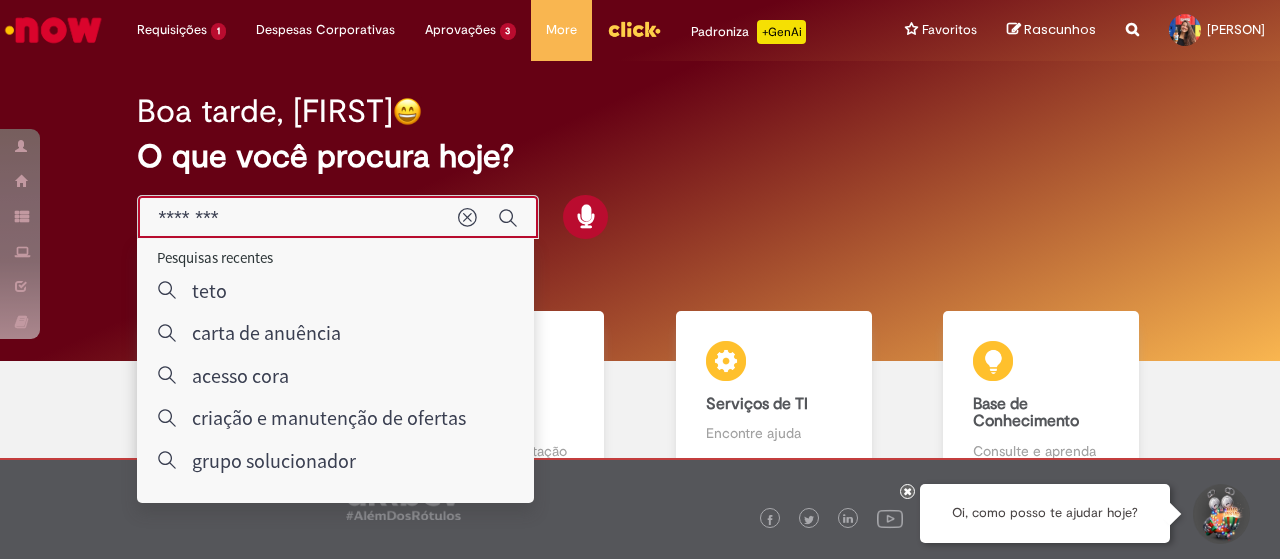 type on "*********" 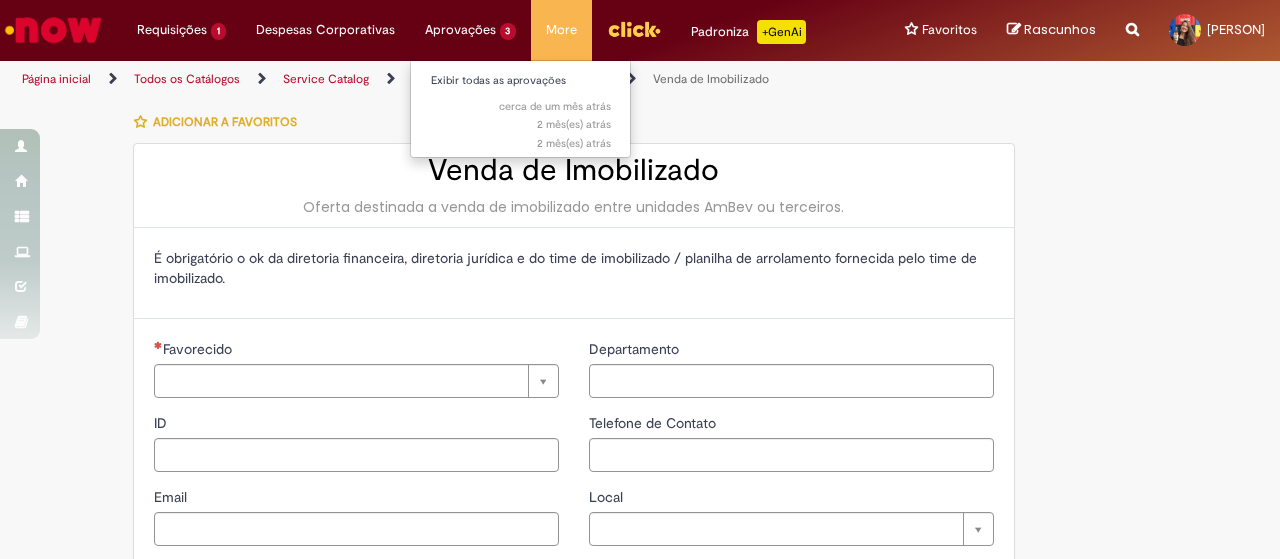 type on "********" 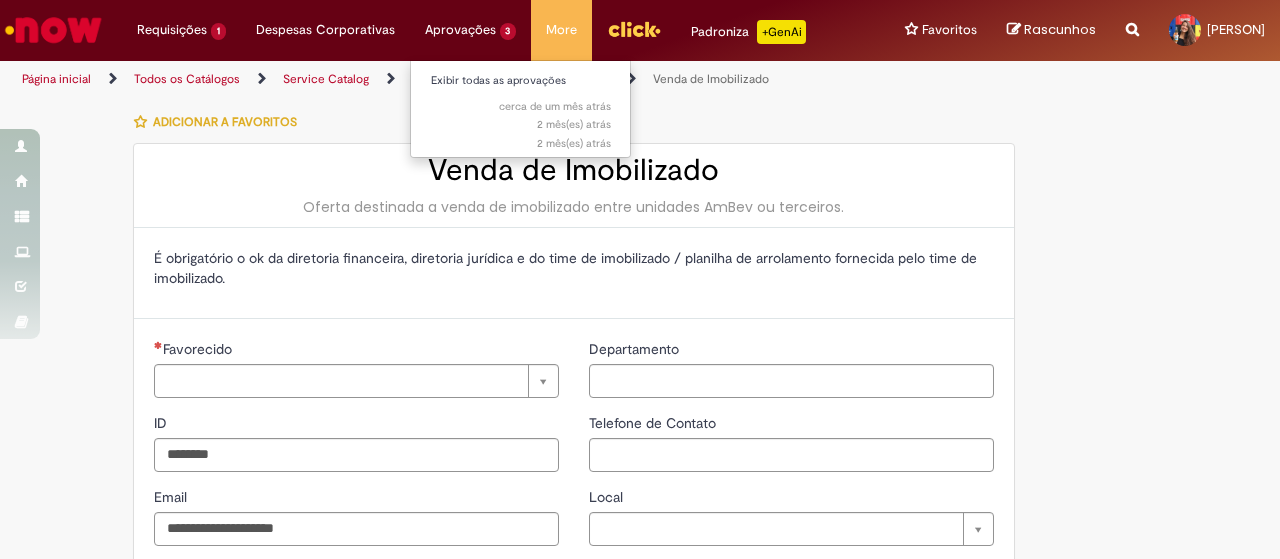 type on "**********" 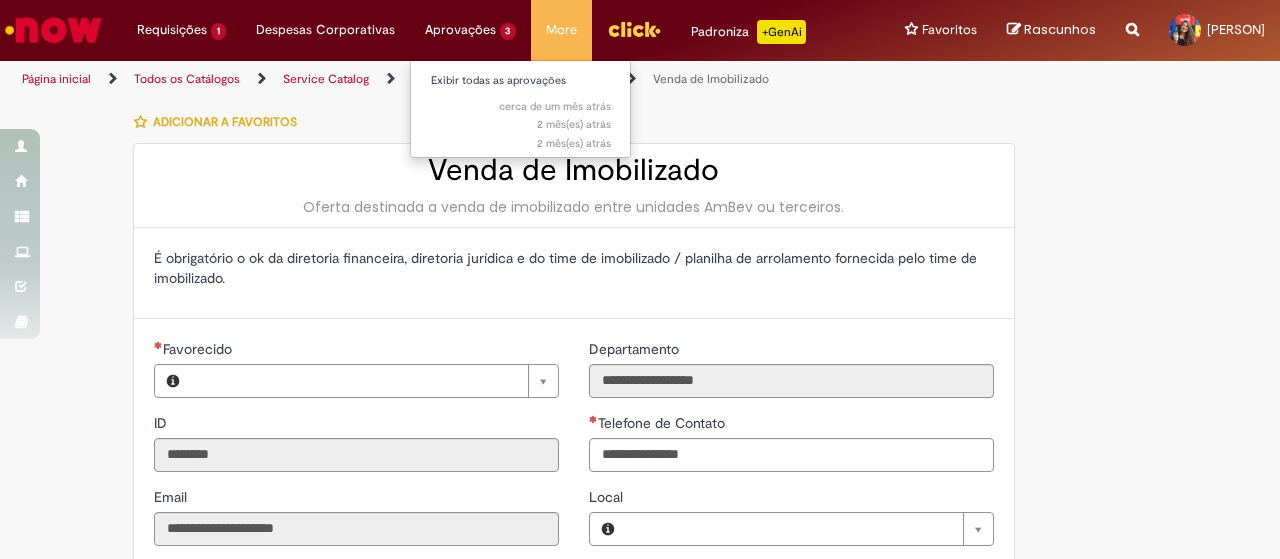 type on "**********" 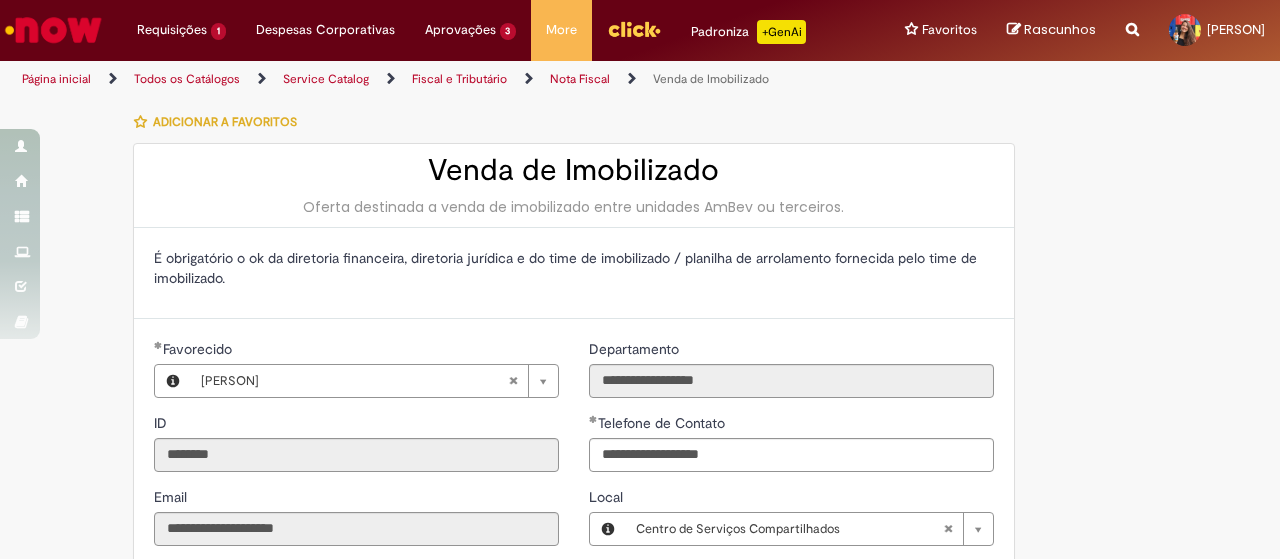 click on "Venda de Imobilizado" at bounding box center [574, 170] 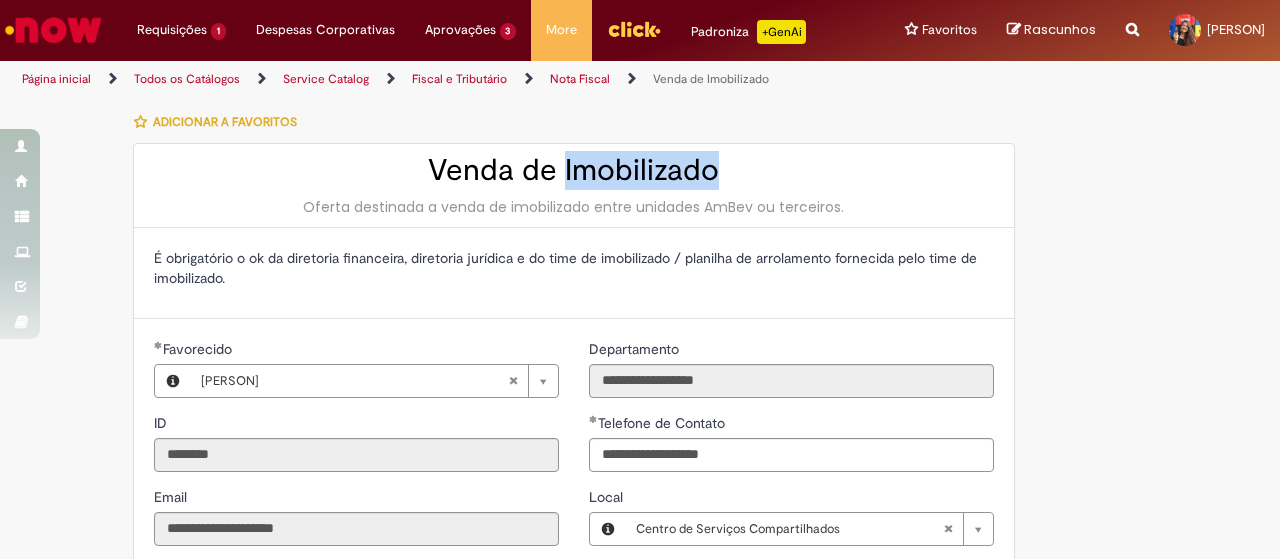 click on "Venda de Imobilizado" at bounding box center [574, 170] 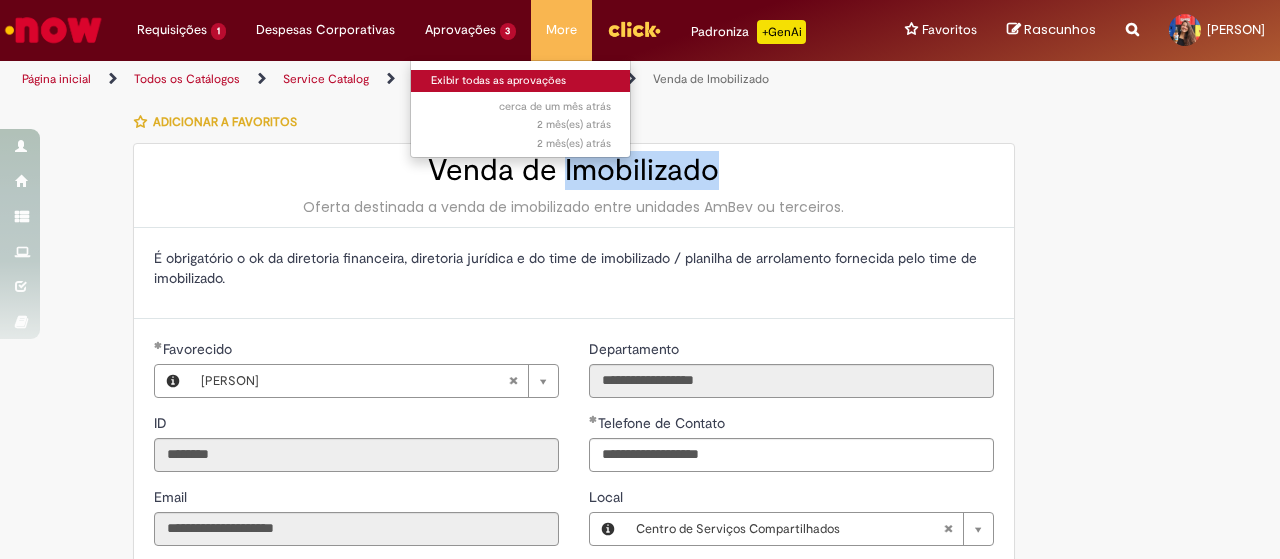 click on "Exibir todas as aprovações" at bounding box center [521, 81] 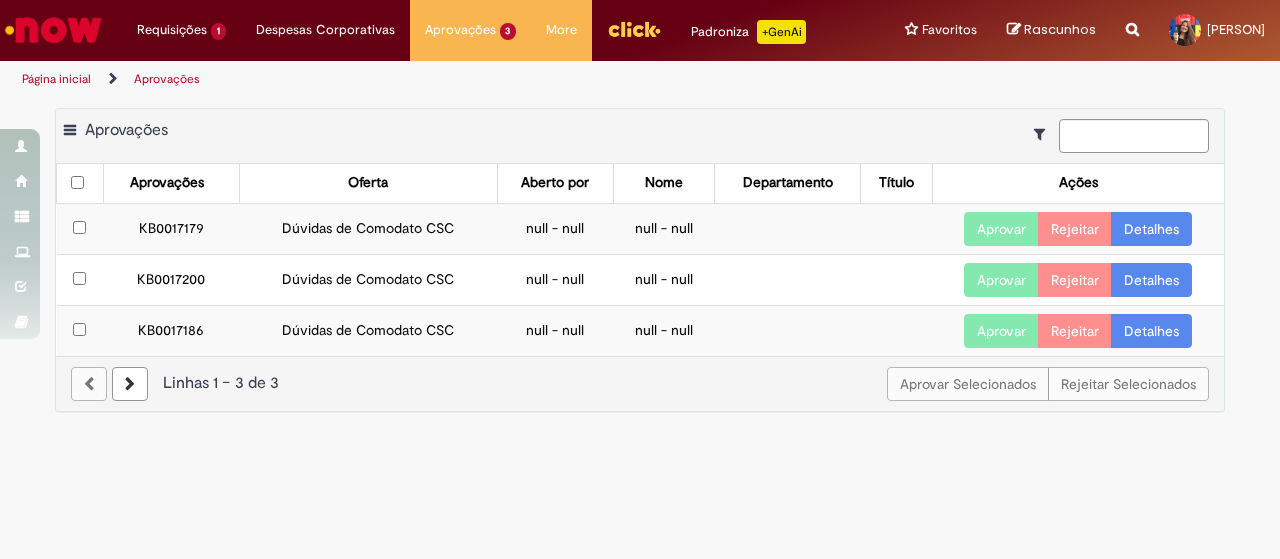 click at bounding box center [130, 384] 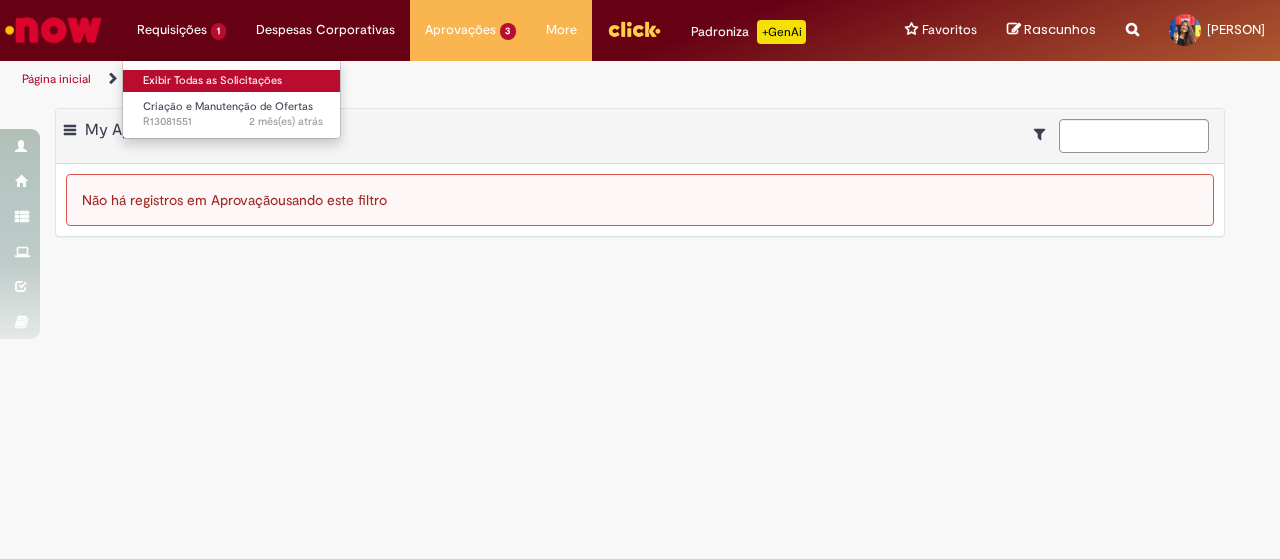 click on "Exibir Todas as Solicitações" at bounding box center (233, 81) 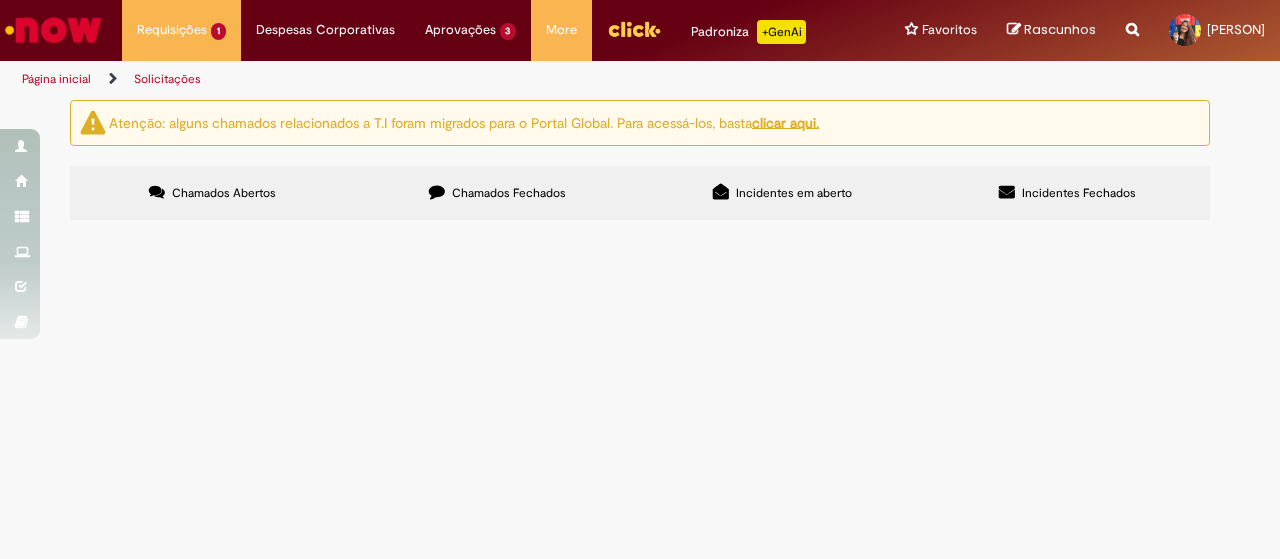 click on "Criação e Manutenção de Ofertas" at bounding box center (0, 0) 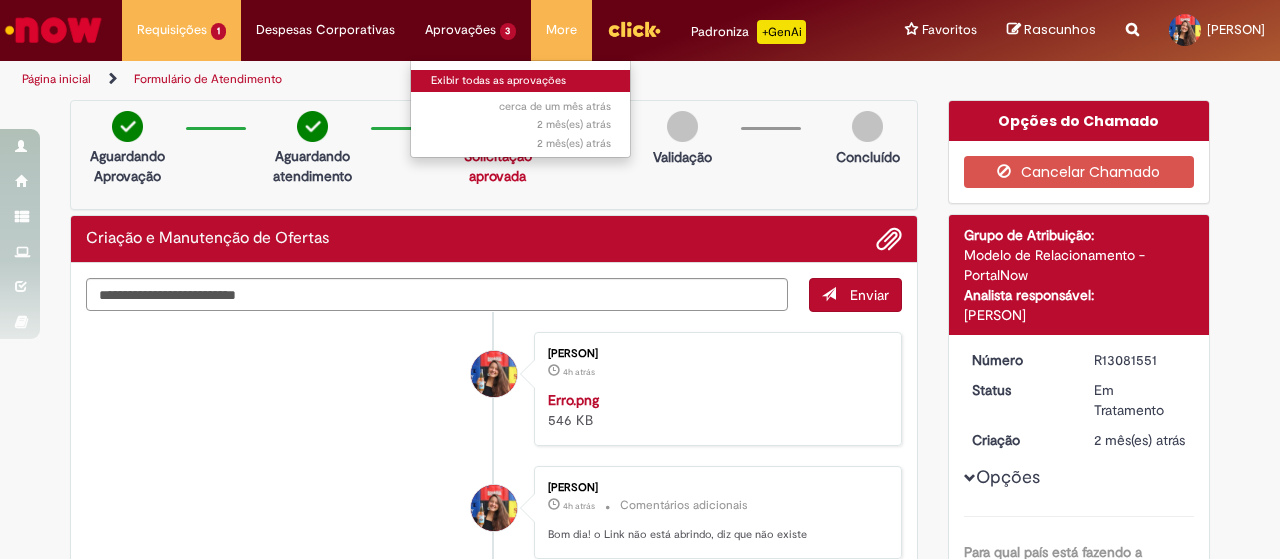 click on "Exibir todas as aprovações" at bounding box center [521, 81] 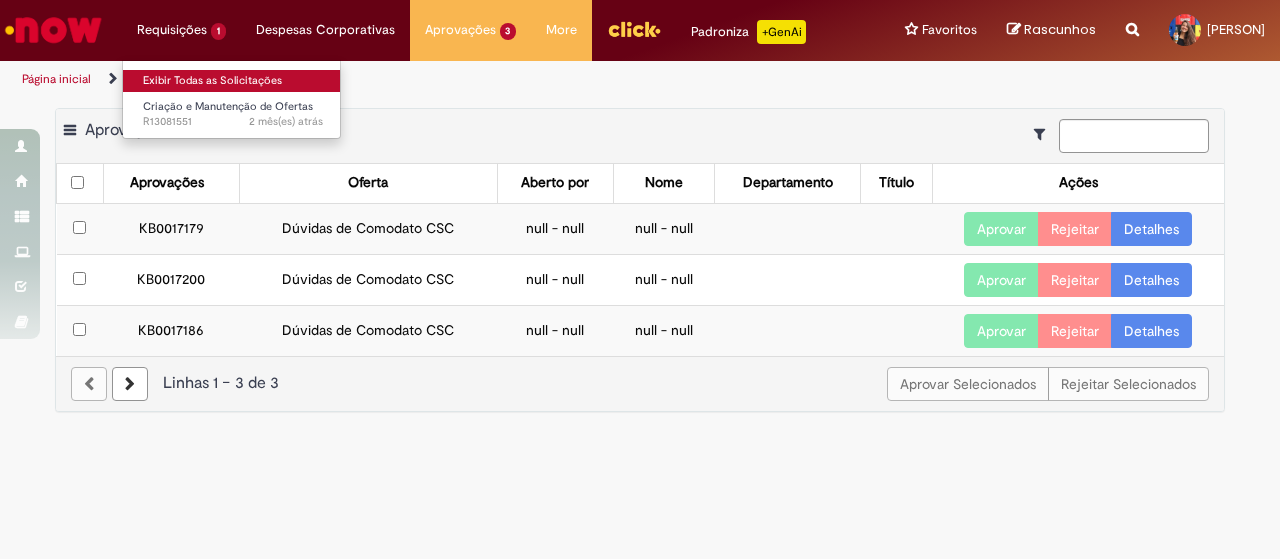 click on "Exibir Todas as Solicitações" at bounding box center [233, 81] 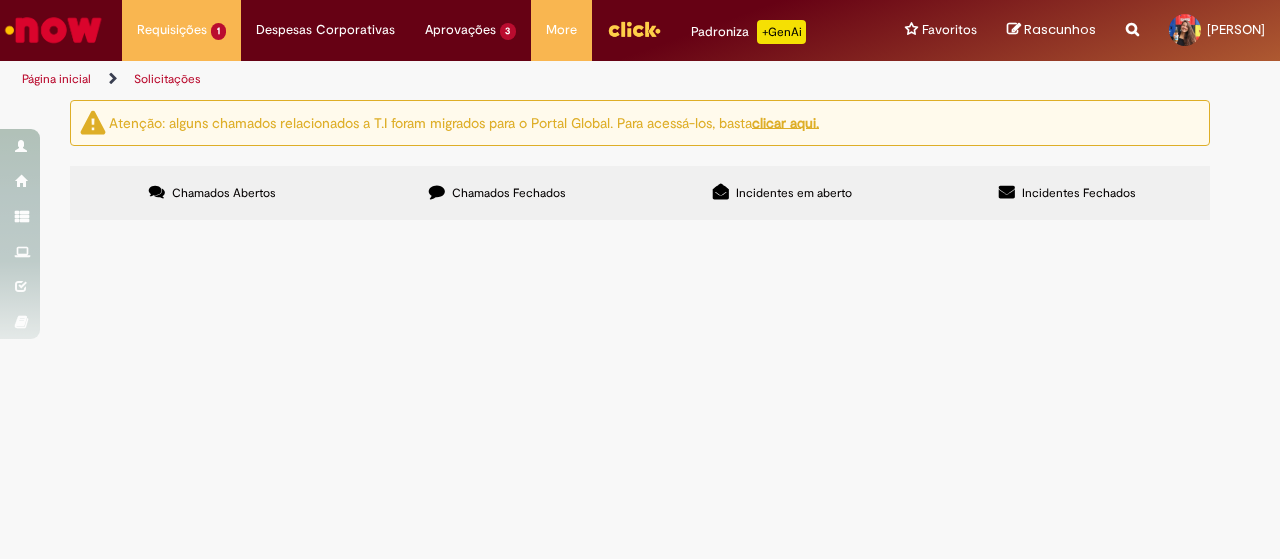 click on "Chamados Fechados" at bounding box center [497, 193] 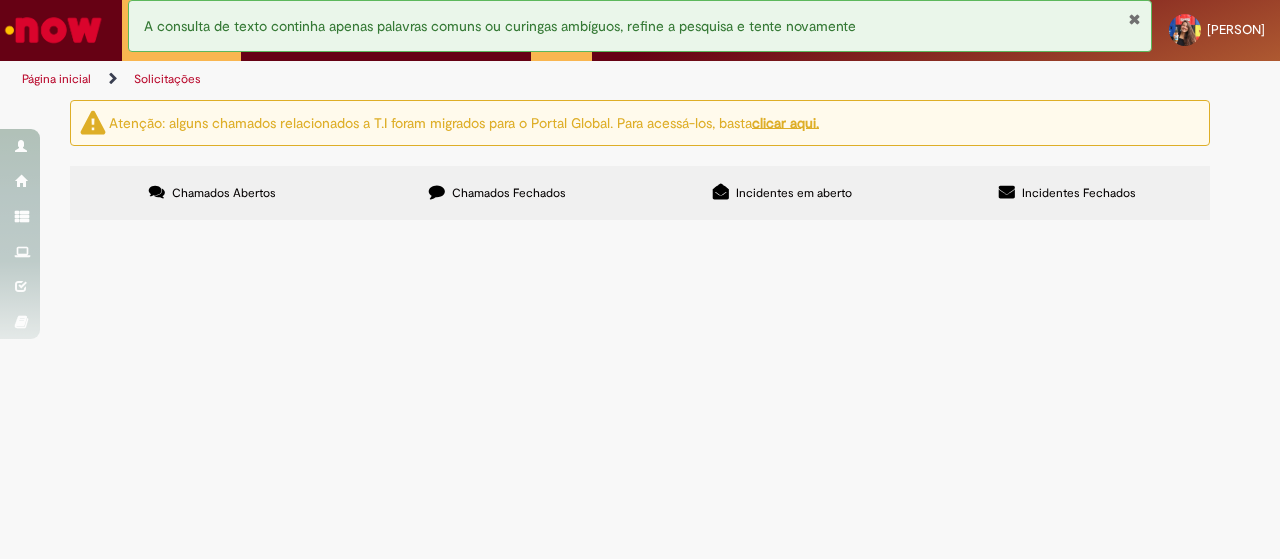 click at bounding box center [0, 0] 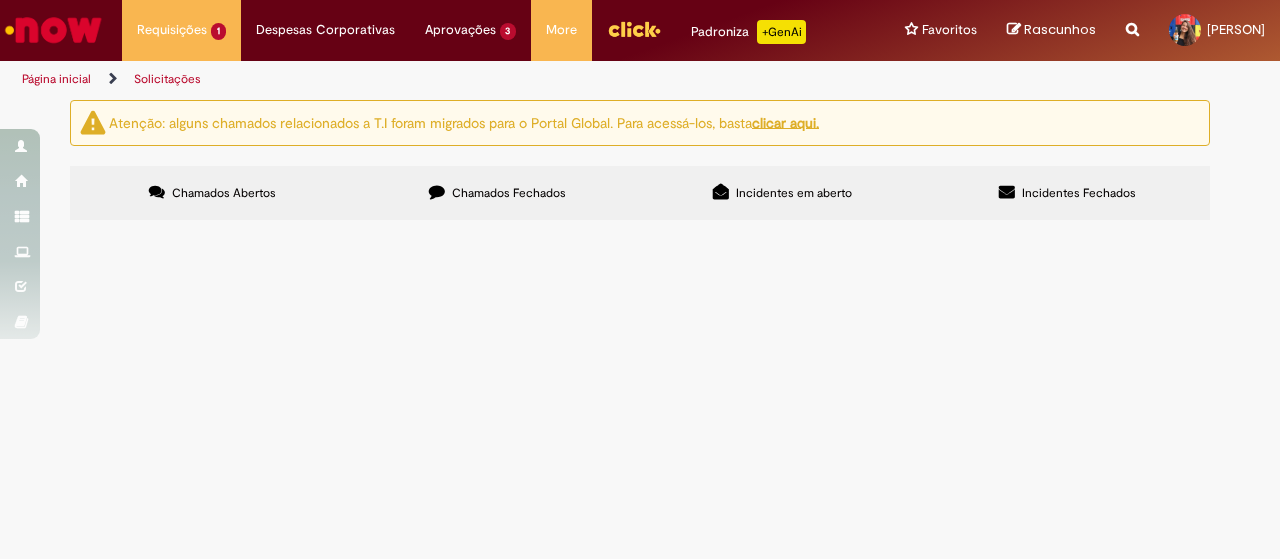click at bounding box center (0, 0) 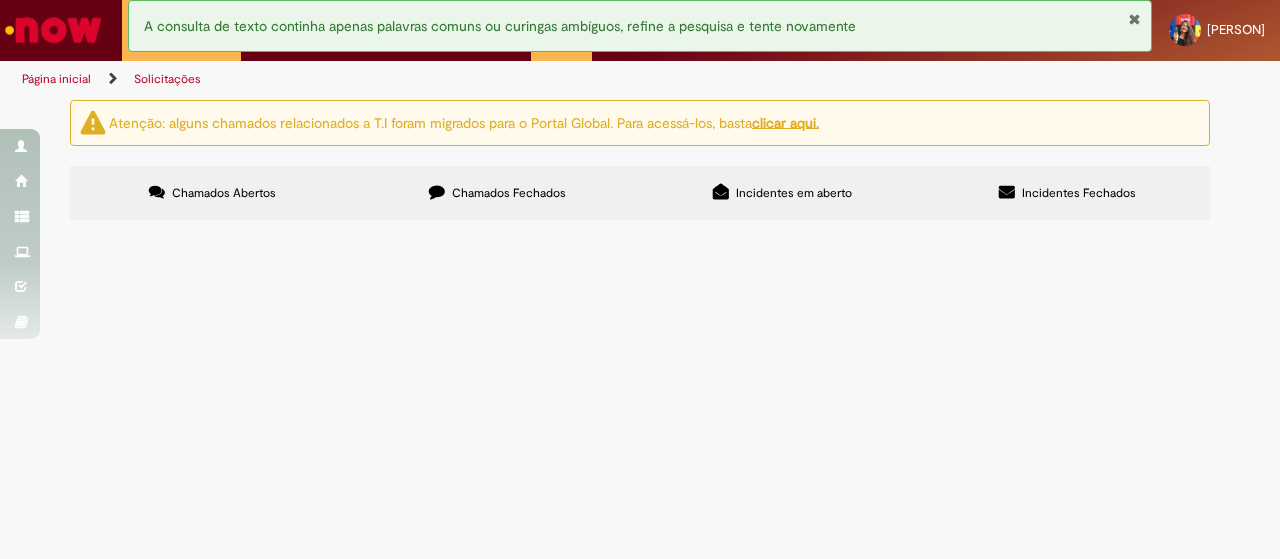 click at bounding box center [0, 0] 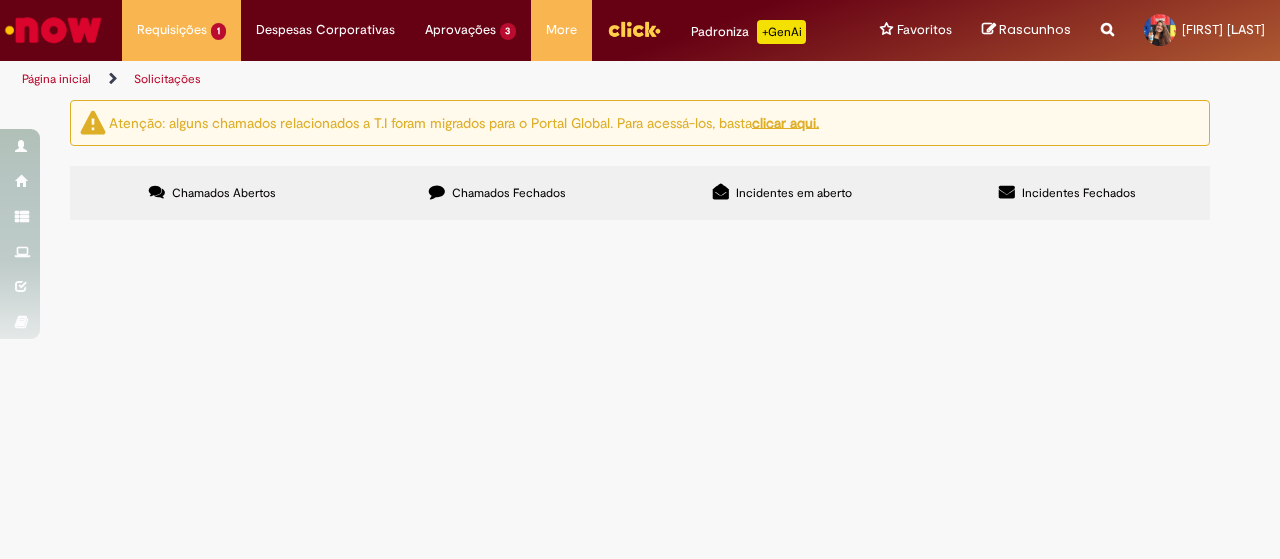 scroll, scrollTop: 0, scrollLeft: 0, axis: both 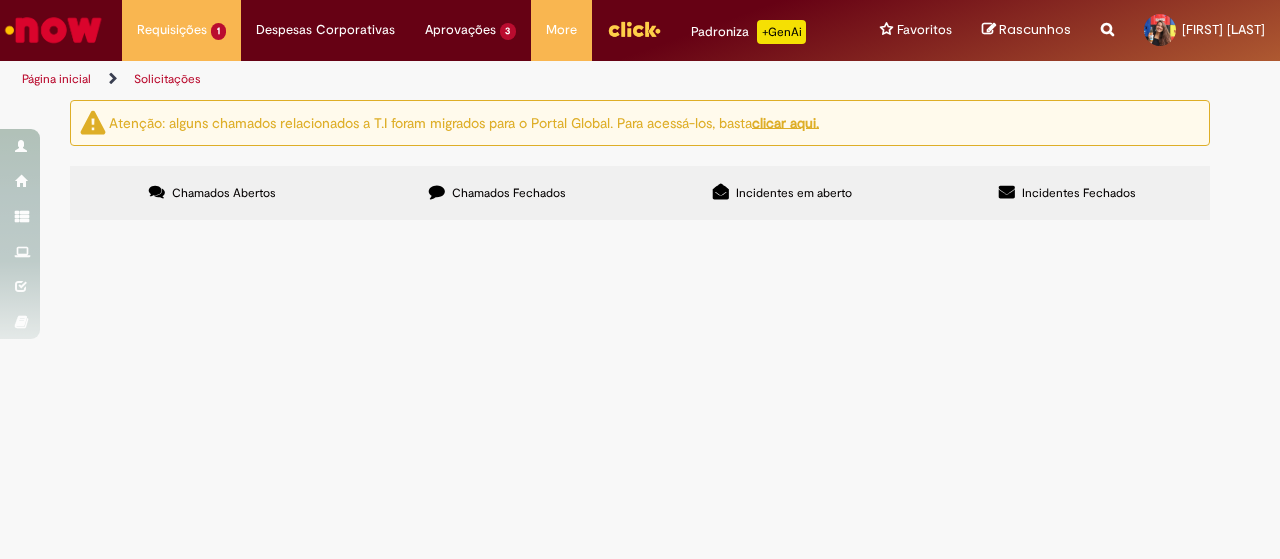 click on "Chamados Abertos     Chamados Fechados     Incidentes em aberto     Incidentes Fechados
Itens solicitados
Exportar como PDF Exportar como Excel Exportar como CSV
Itens solicitados
Número
Oferta
Descrição
Fase
Status
[REQUEST_ID]       Criação e Manutenção de Ofertas
Em Tratamento
Linhas 1 − 1 de 1
Itens solicitados
Exportar como PDF Exportar como Excel Exportar como CSV" at bounding box center (640, 166) 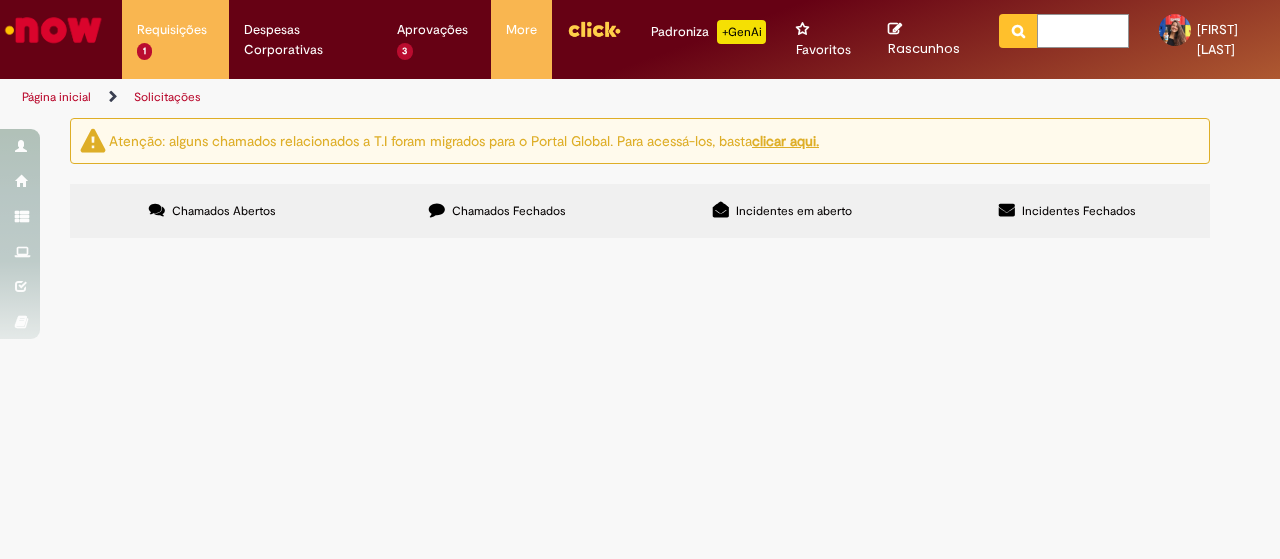 click at bounding box center (1083, 31) 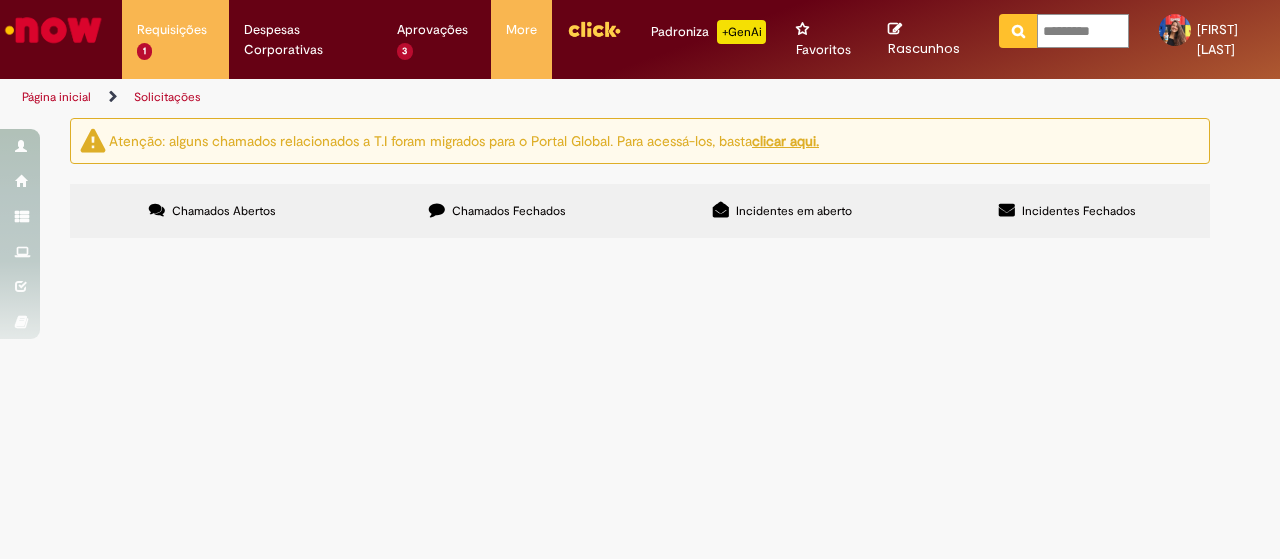 type on "**********" 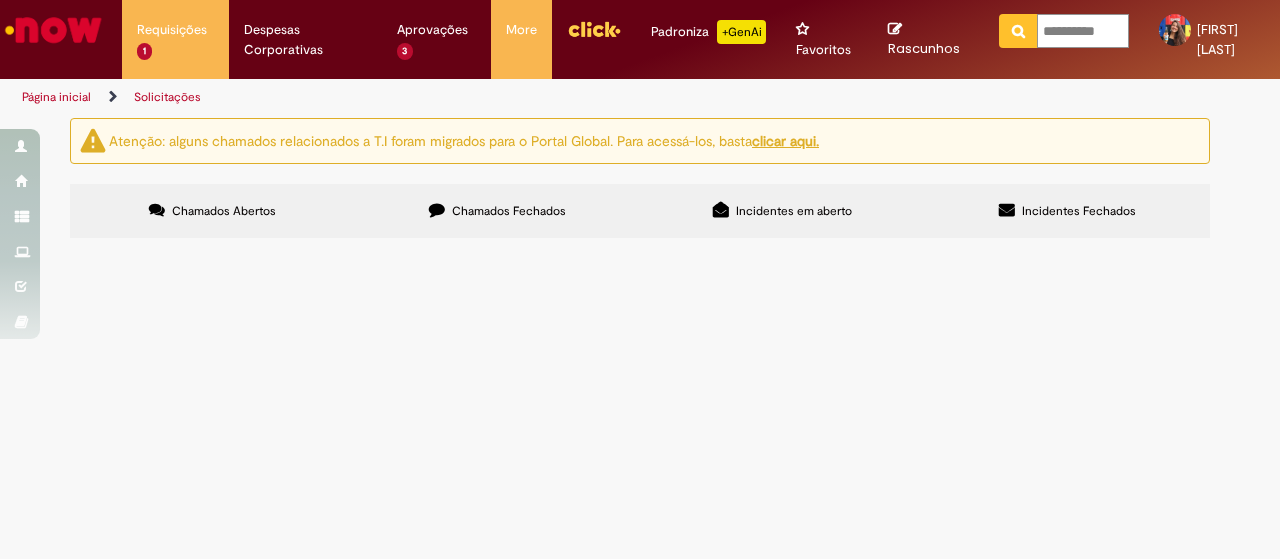 click at bounding box center [1018, 31] 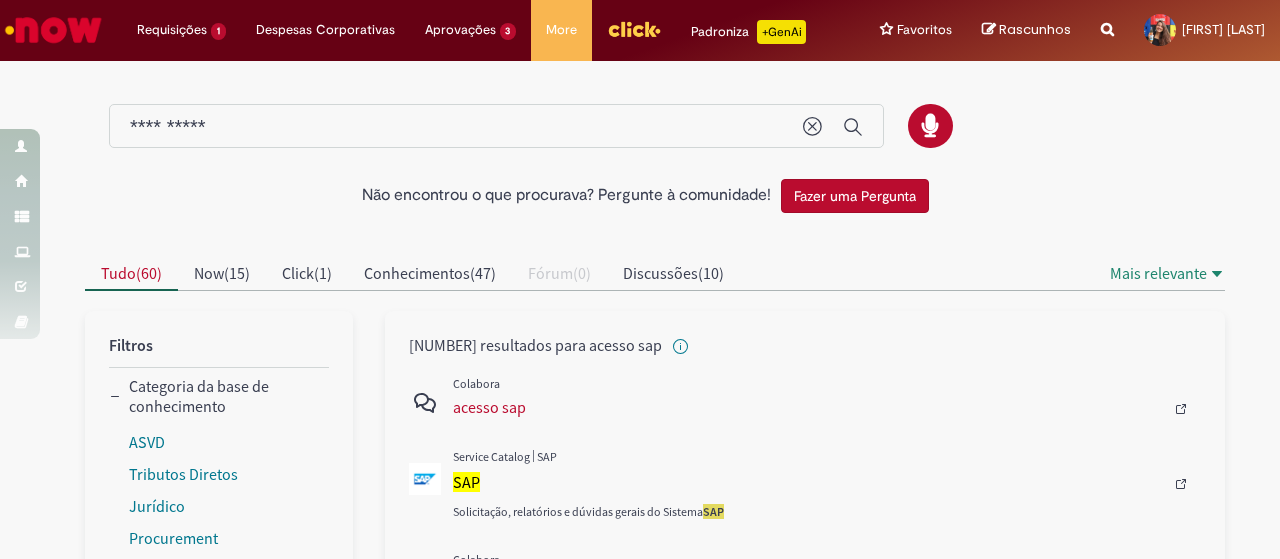 scroll, scrollTop: 100, scrollLeft: 0, axis: vertical 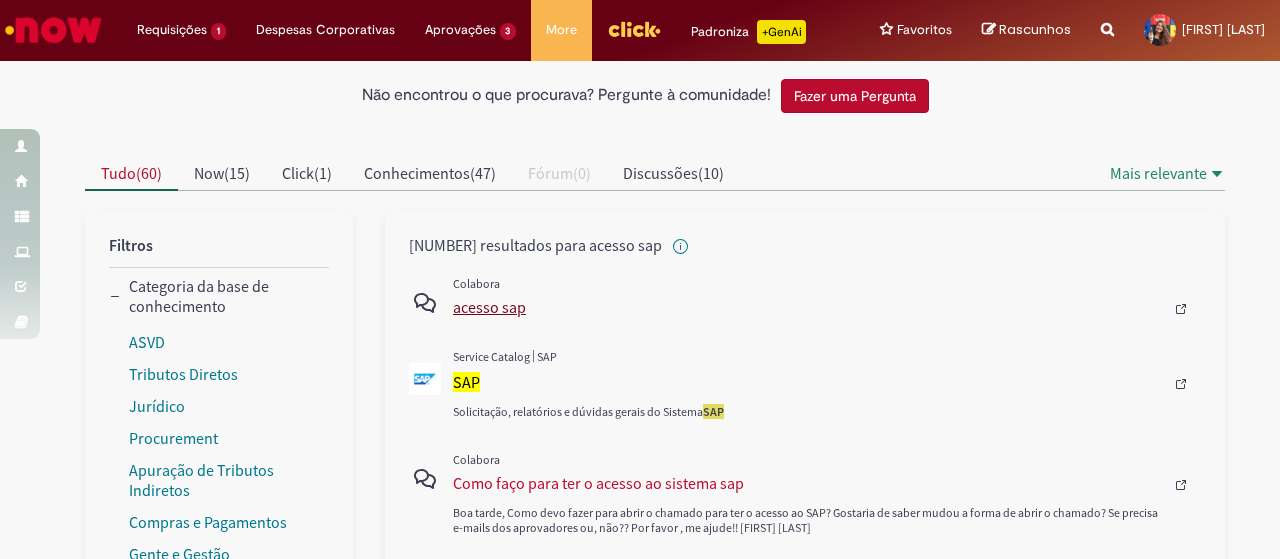 click on "acesso sap" at bounding box center (808, 307) 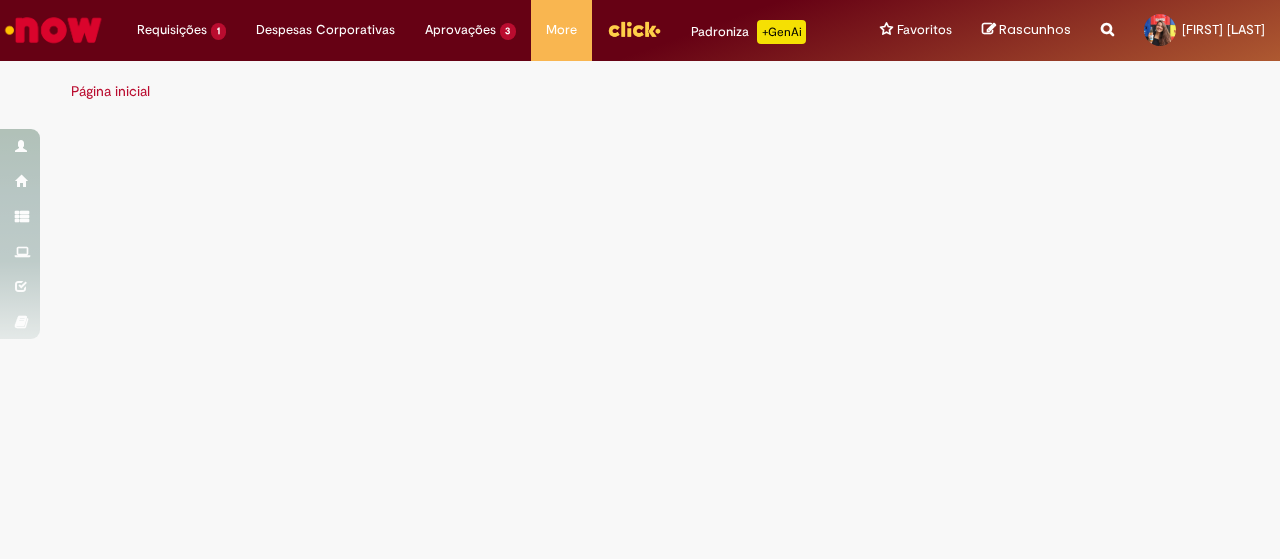 scroll, scrollTop: 0, scrollLeft: 0, axis: both 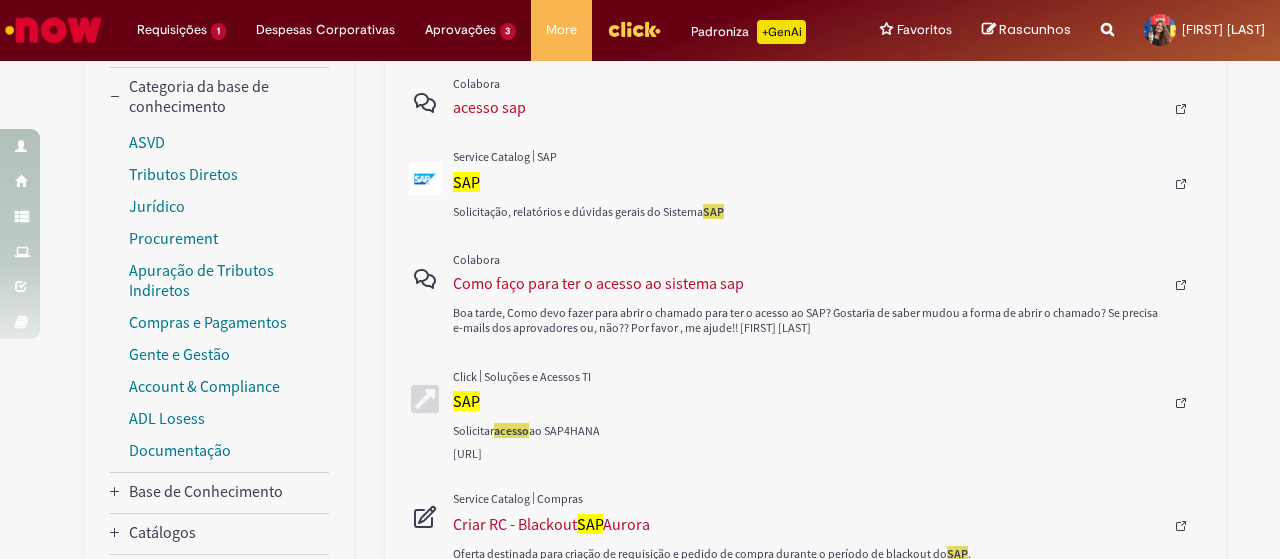 click on "Click" at bounding box center (466, 377) 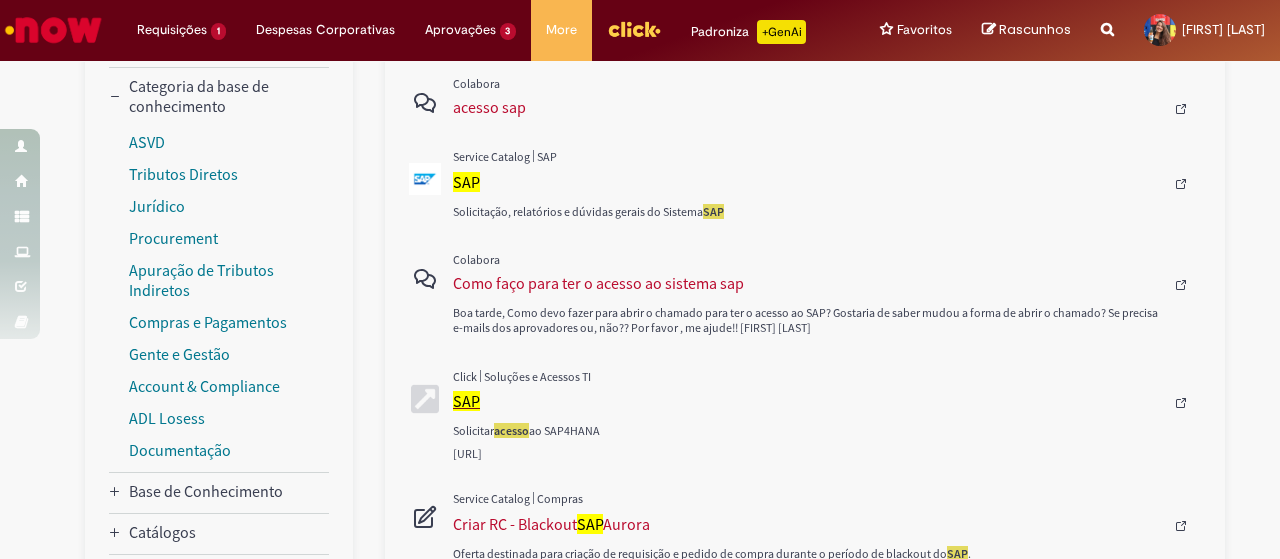 click on "SAP" at bounding box center (466, 401) 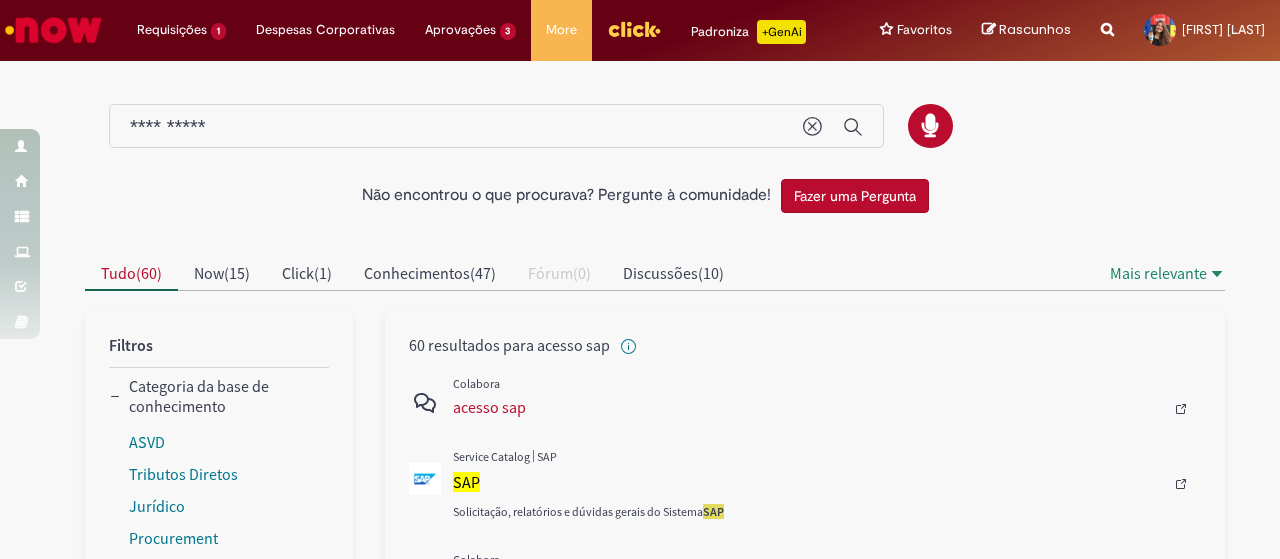 scroll, scrollTop: 0, scrollLeft: 0, axis: both 